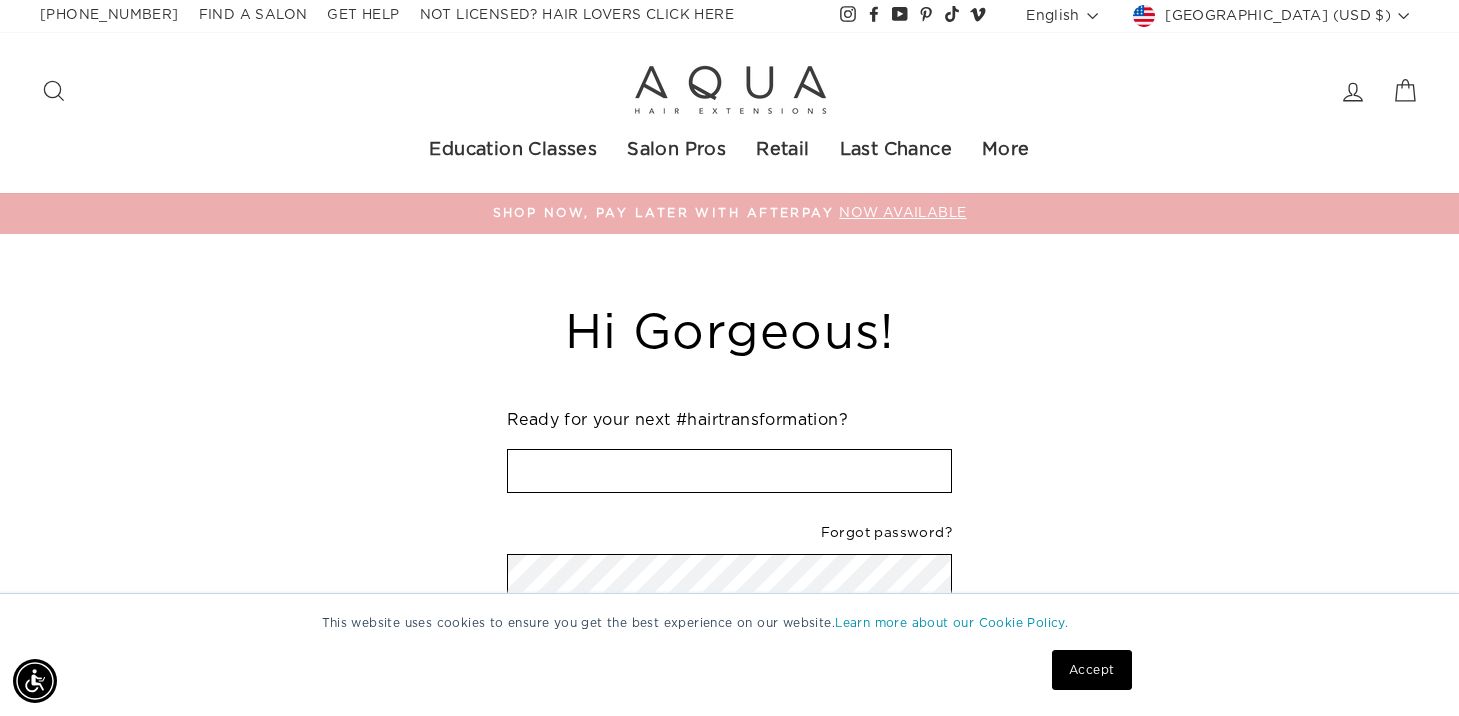 scroll, scrollTop: 0, scrollLeft: 0, axis: both 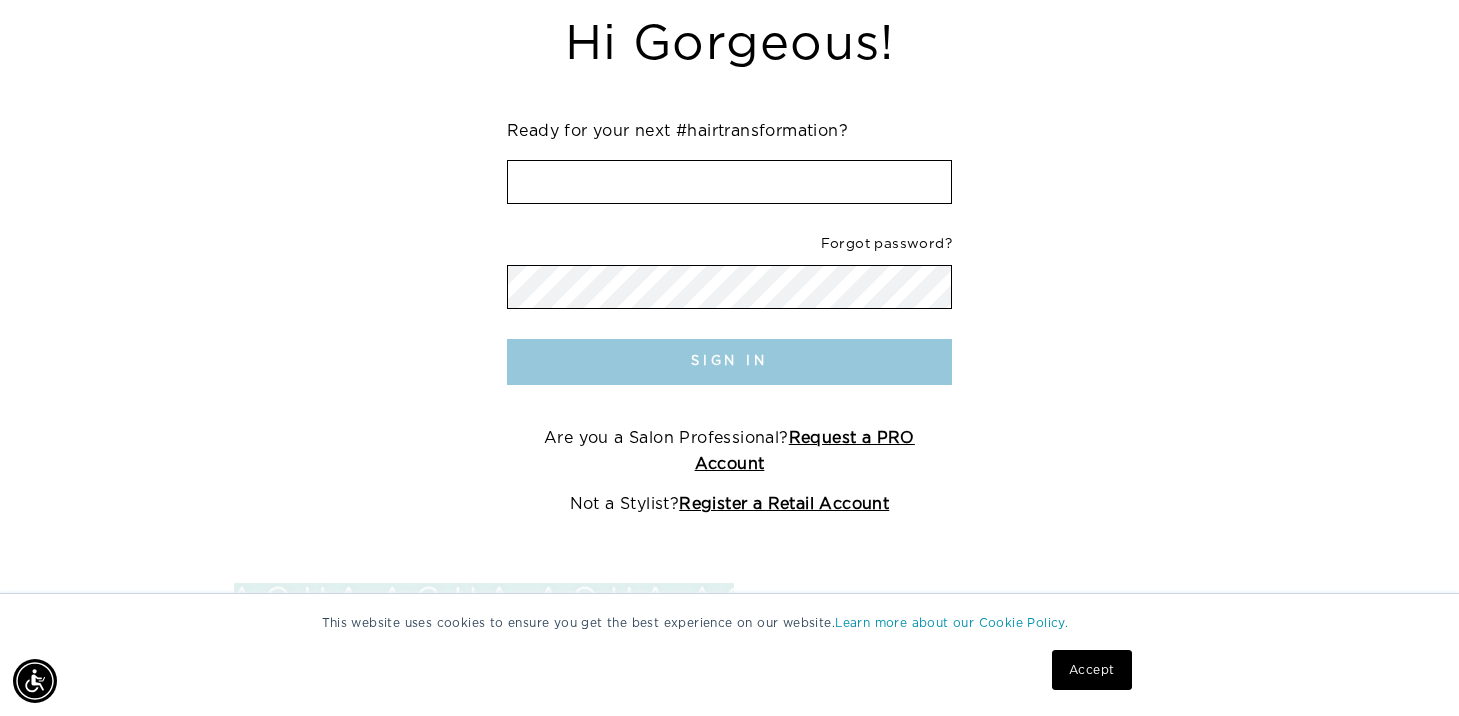 type on "[PERSON_NAME][EMAIL_ADDRESS][PERSON_NAME][DOMAIN_NAME]" 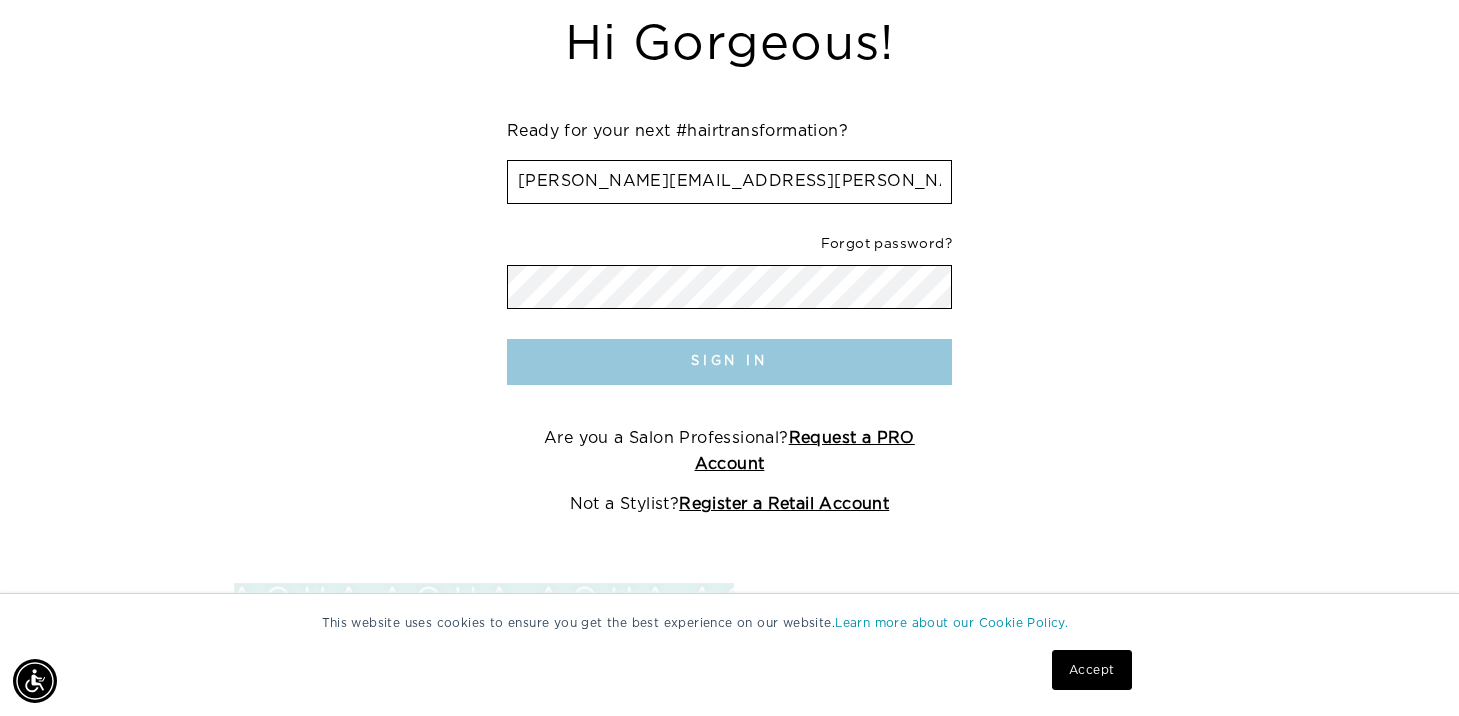 click on "Sign In" at bounding box center (729, 362) 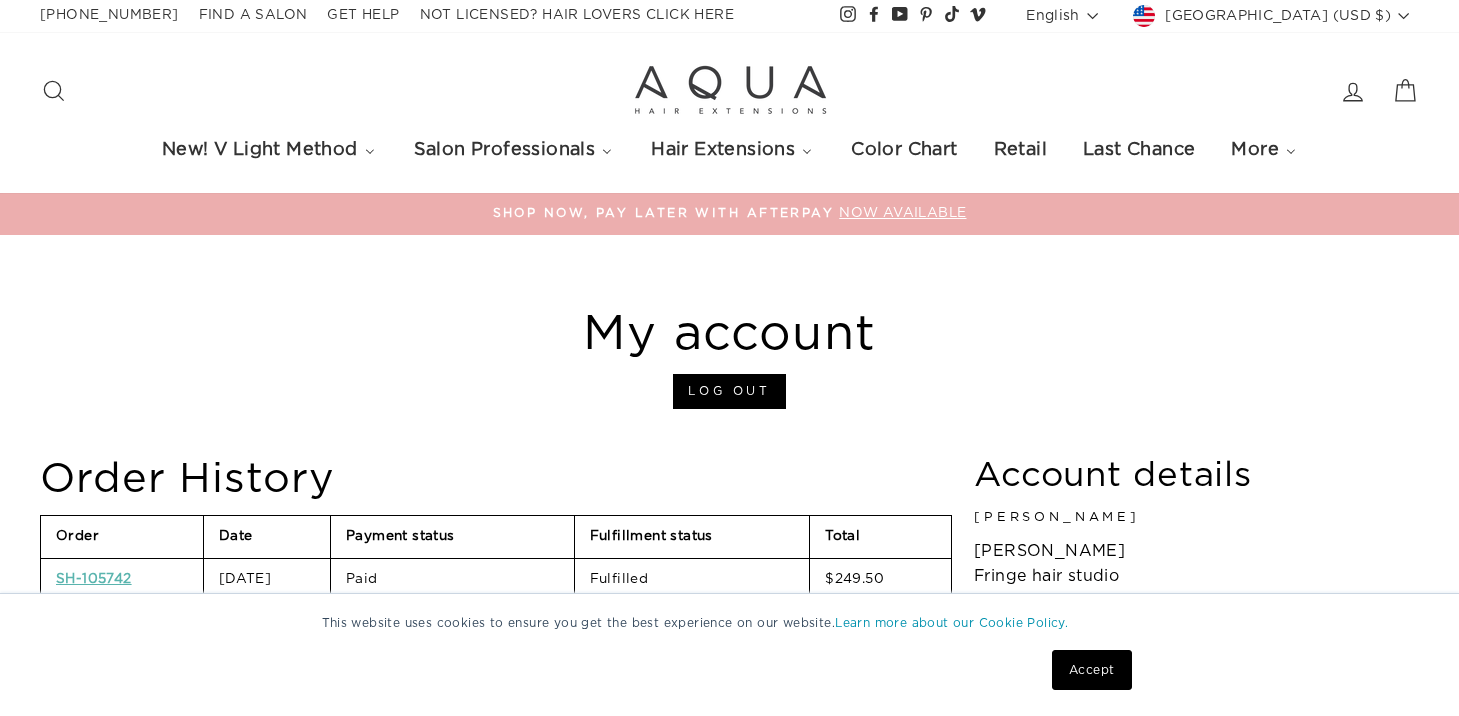 scroll, scrollTop: 0, scrollLeft: 0, axis: both 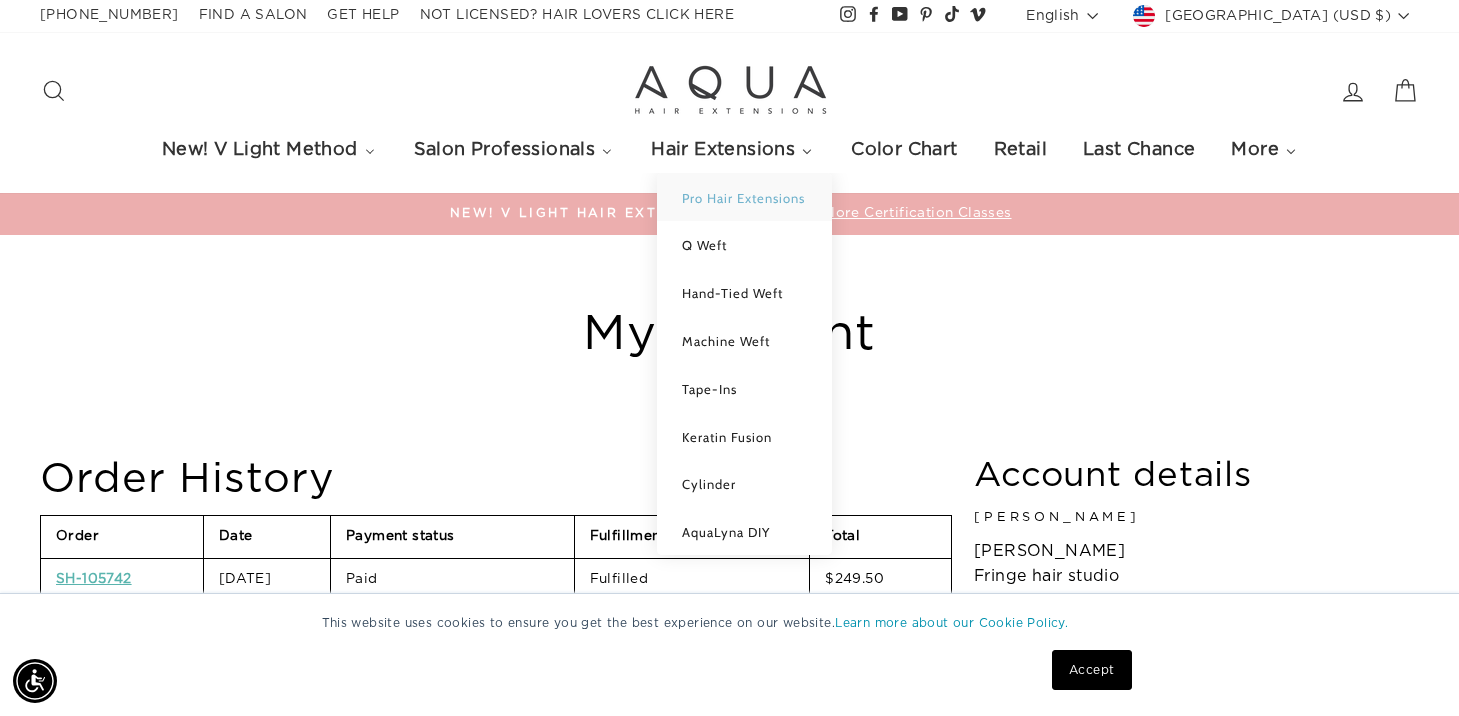 click on "Pro Hair Extensions" at bounding box center [743, 198] 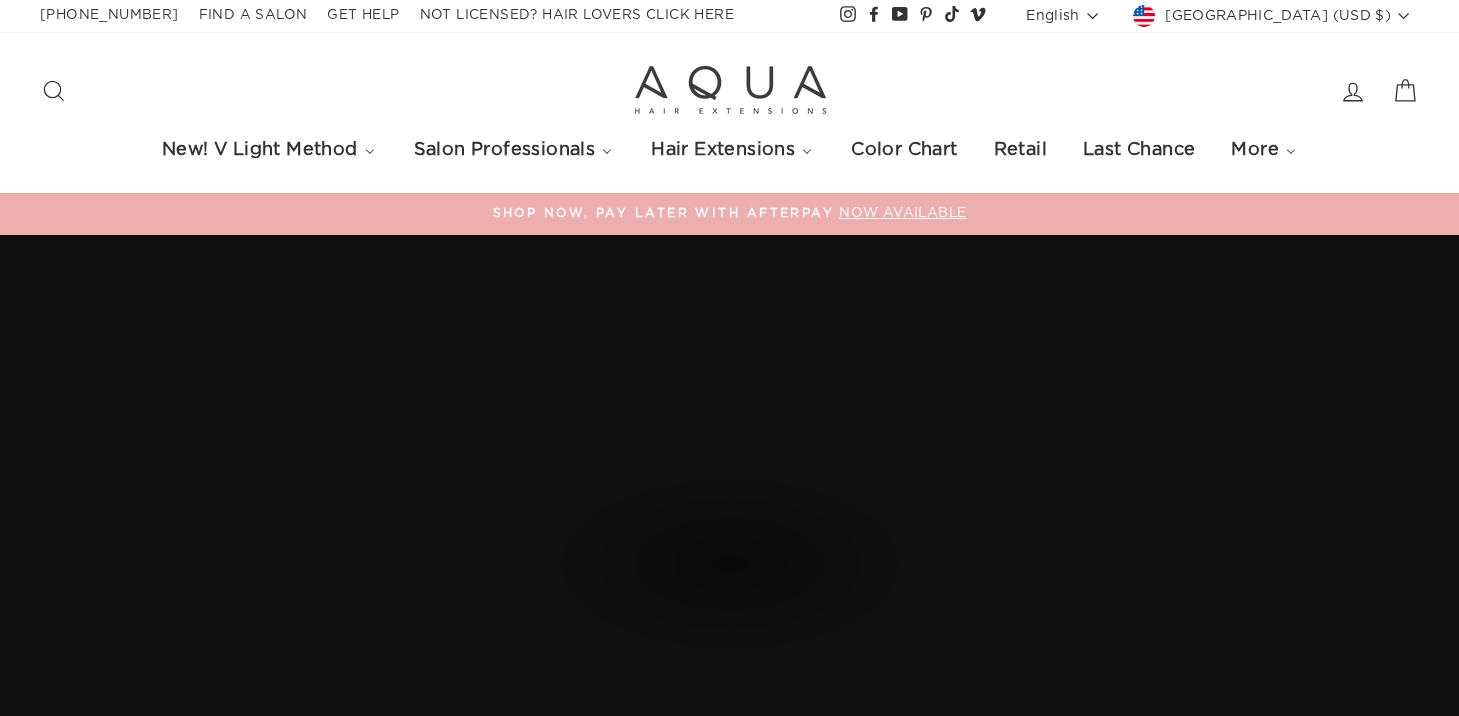 scroll, scrollTop: 0, scrollLeft: 0, axis: both 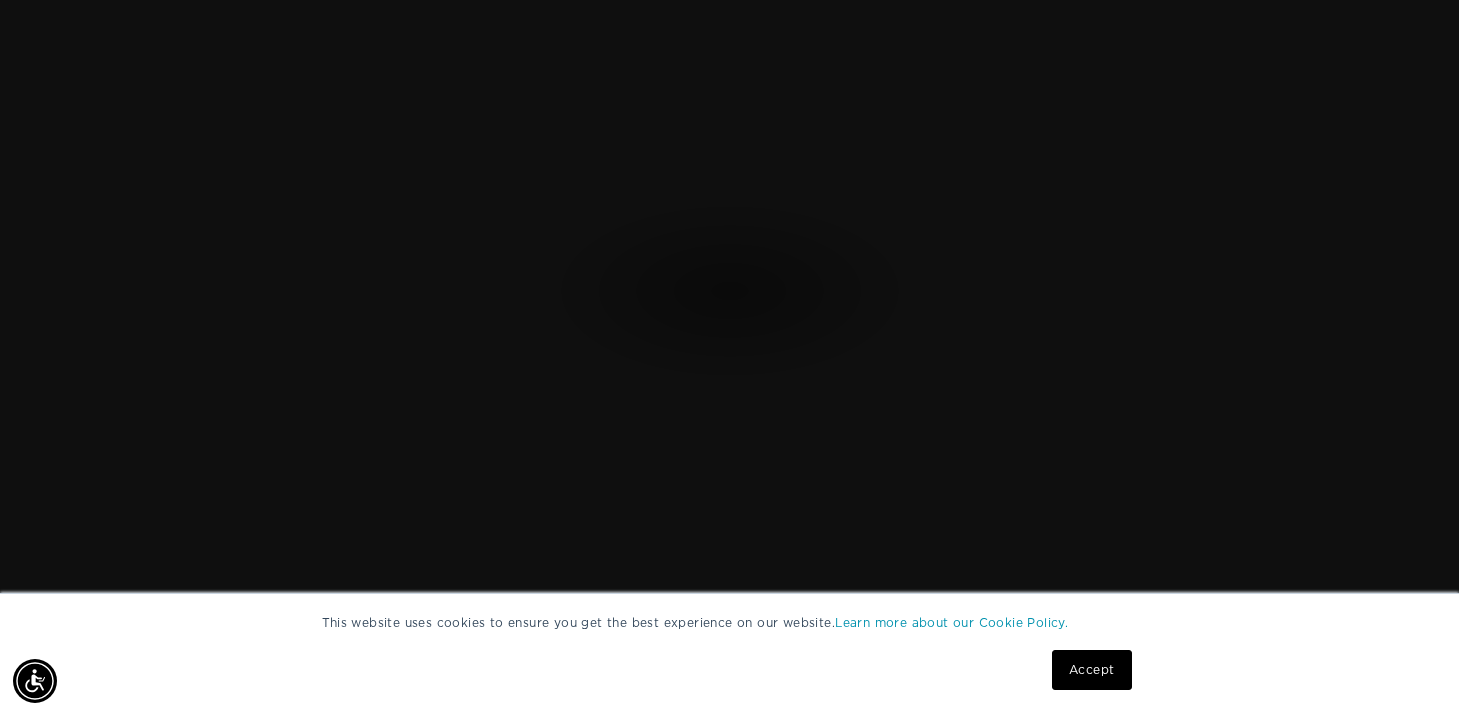 click on "Accept" at bounding box center [1091, 670] 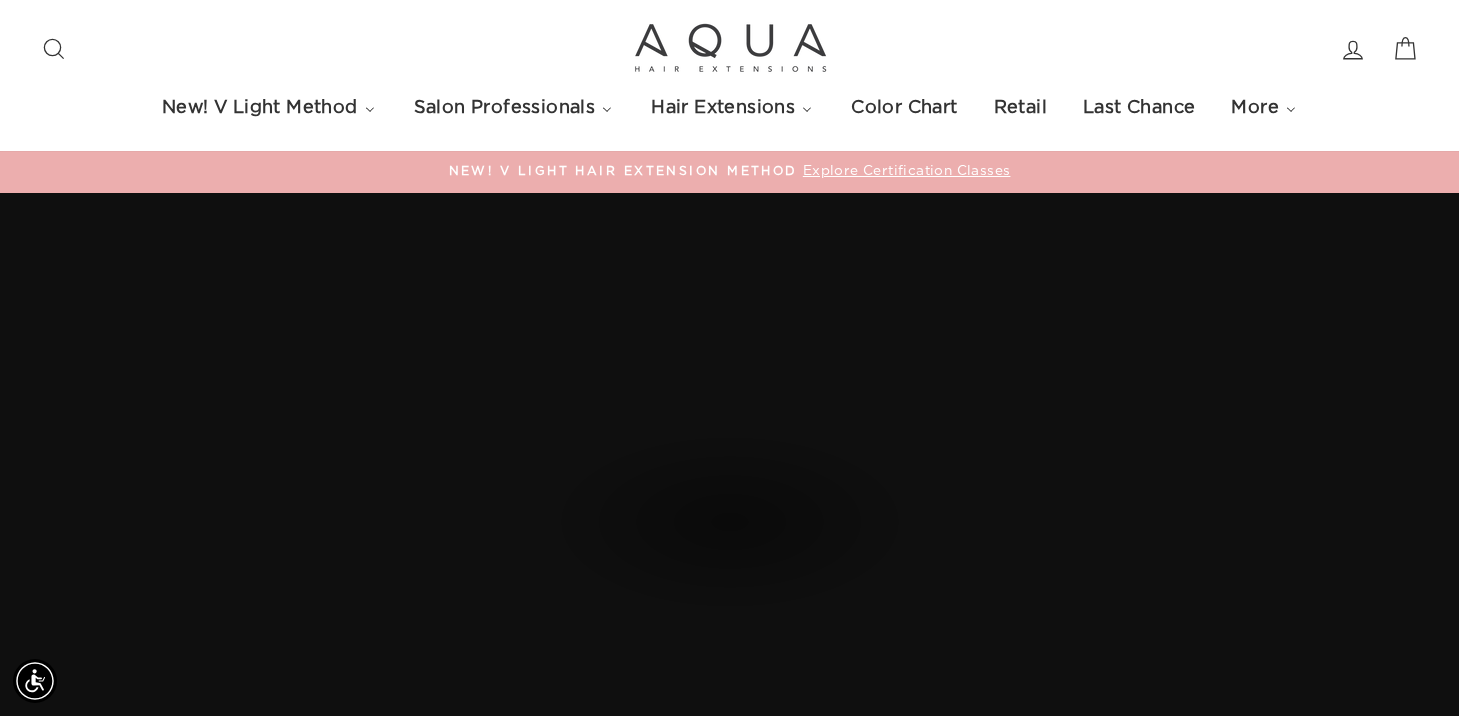scroll, scrollTop: 0, scrollLeft: 0, axis: both 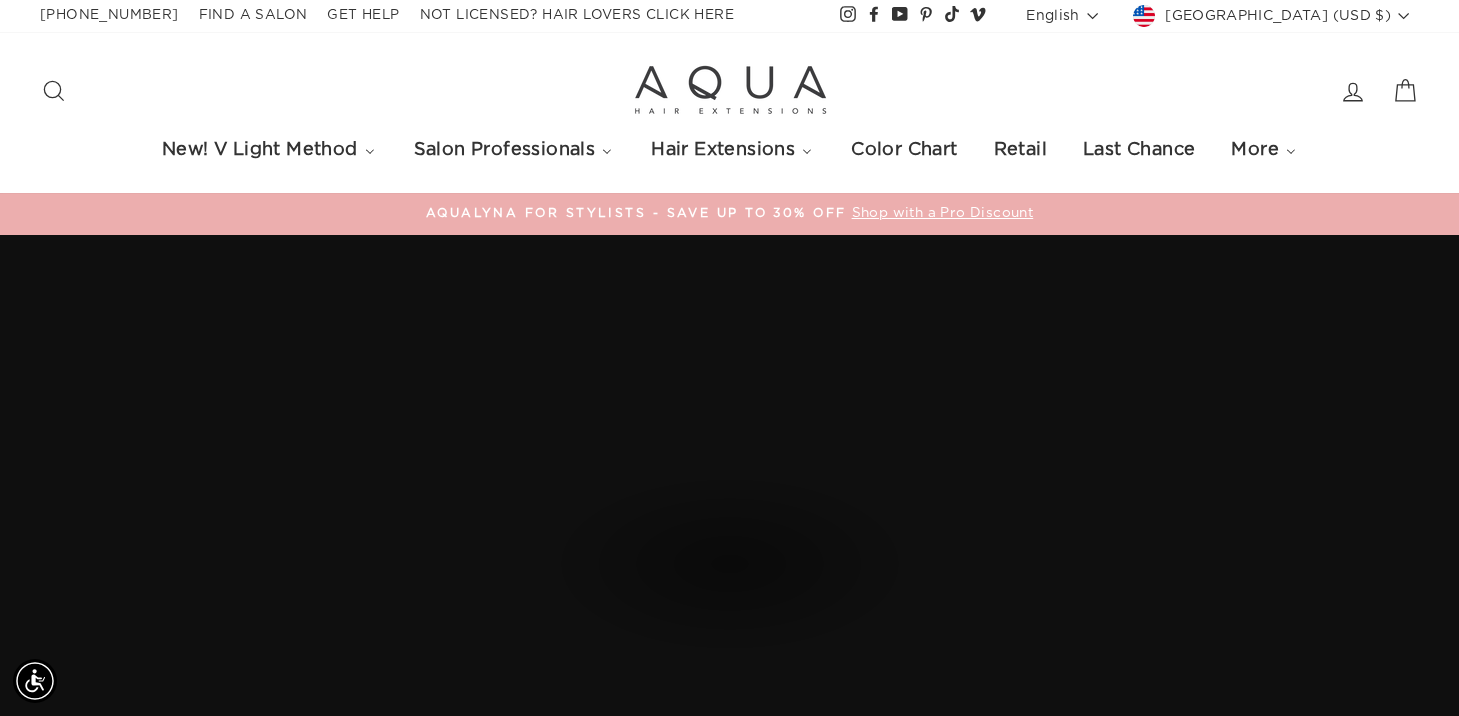 click on "Search" at bounding box center [54, 91] 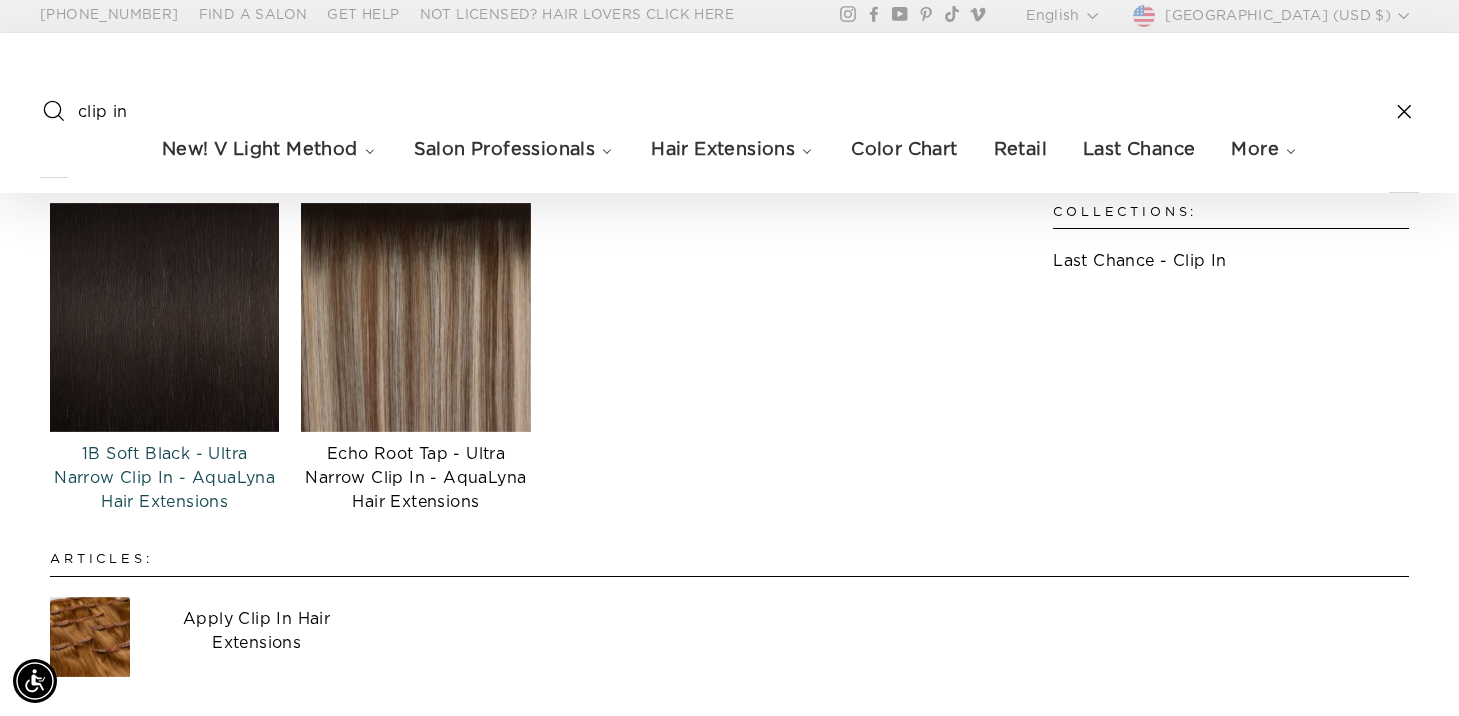 type on "clip in" 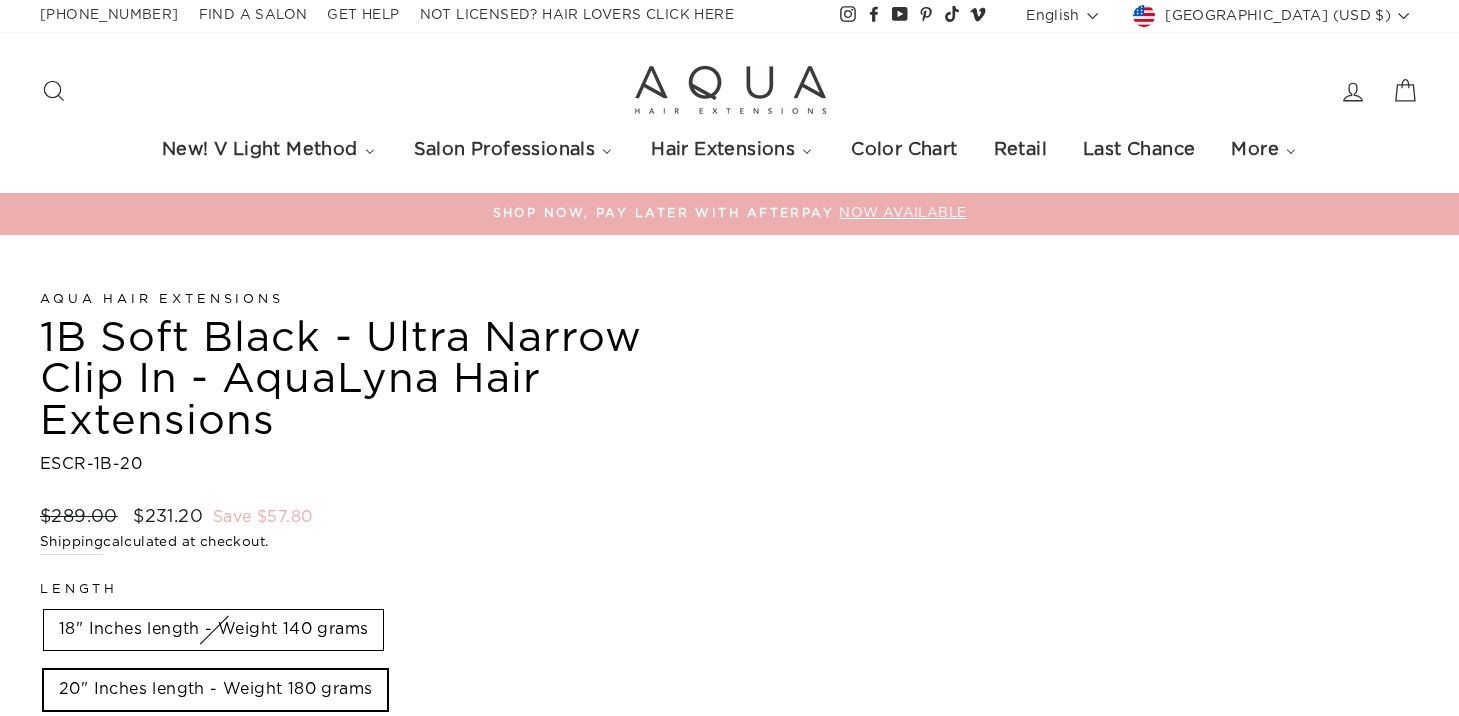 scroll, scrollTop: 0, scrollLeft: 0, axis: both 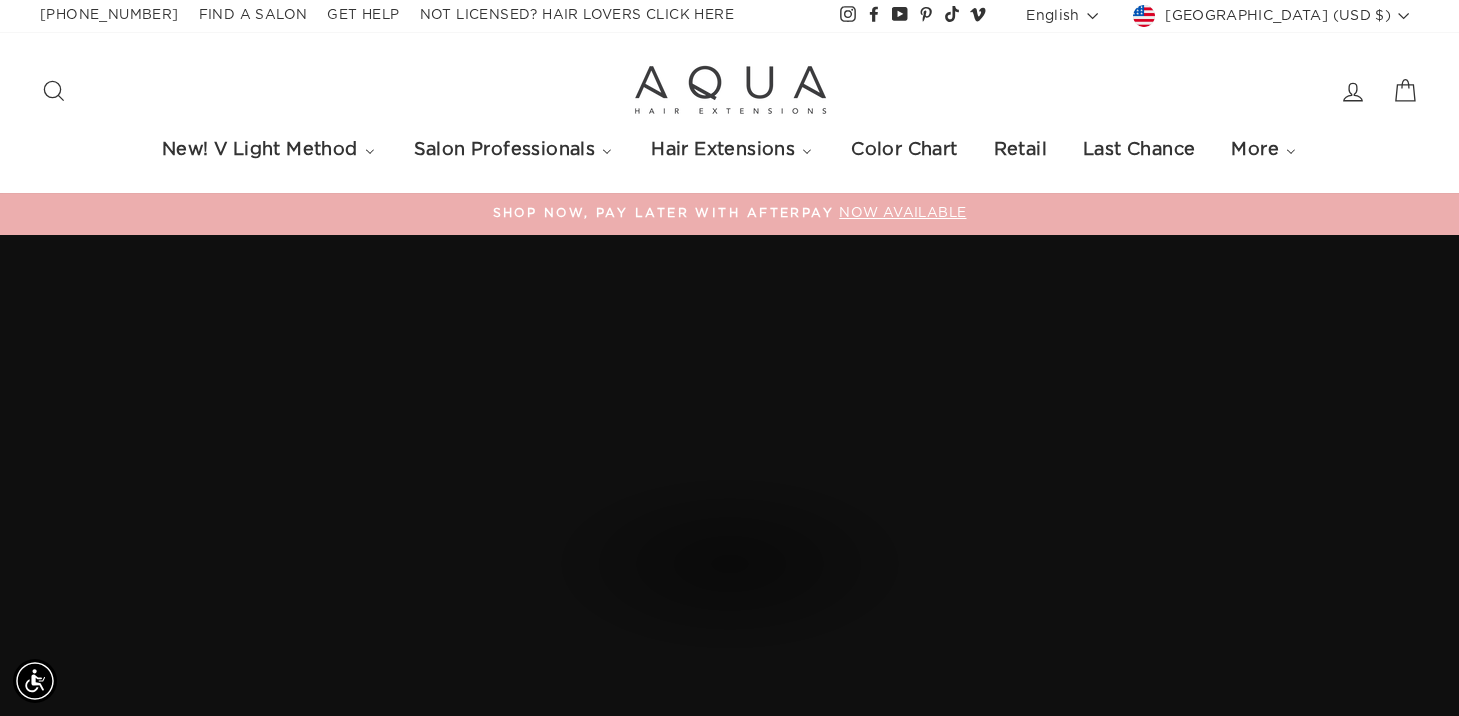 click on "Search
Site navigation" at bounding box center [320, 91] 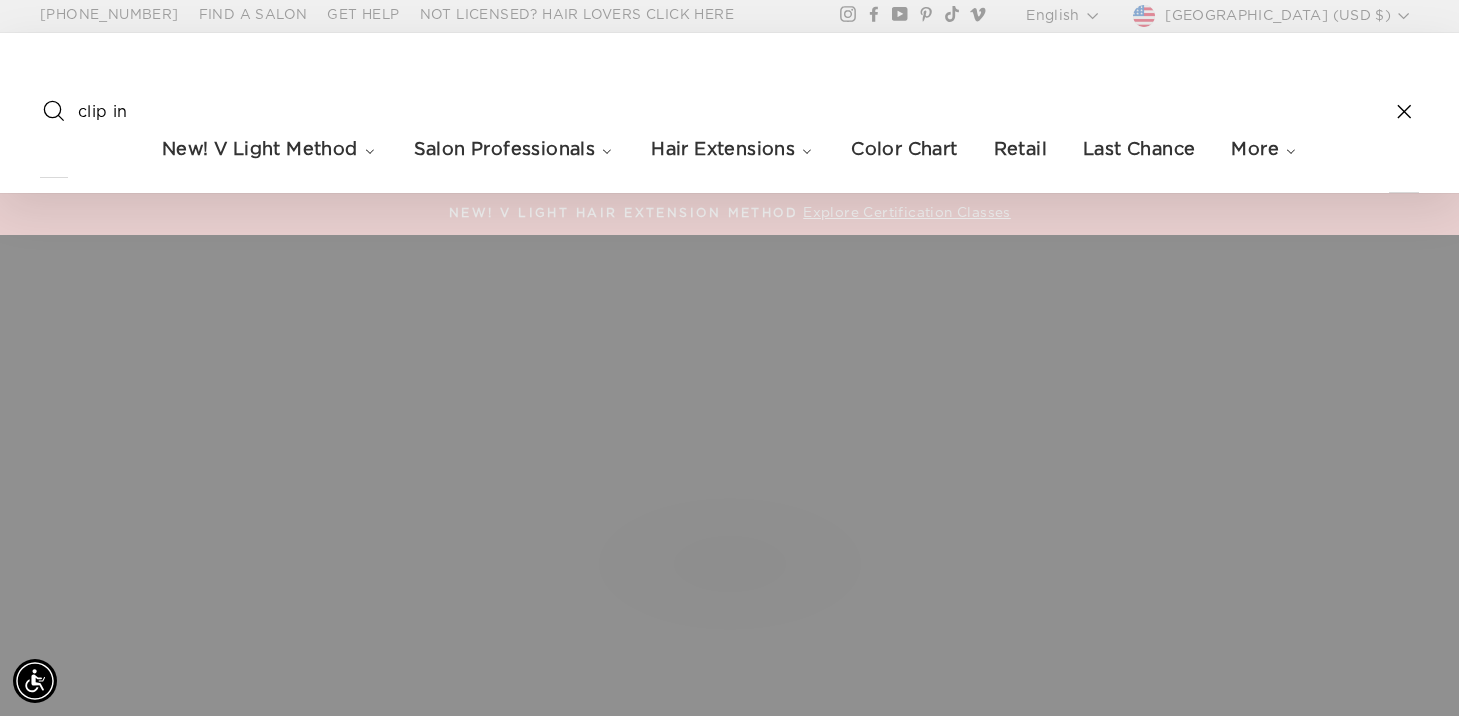 type on "clip in" 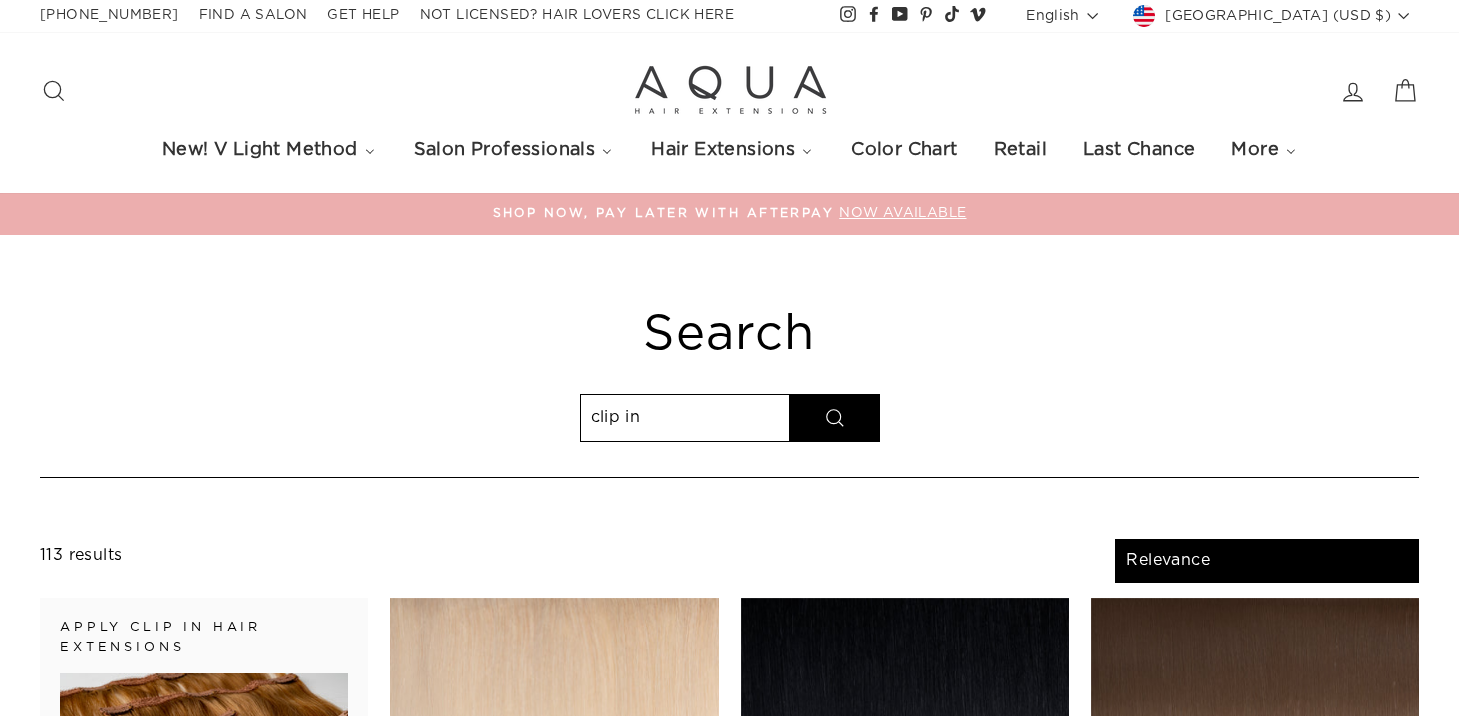 select on "relevance" 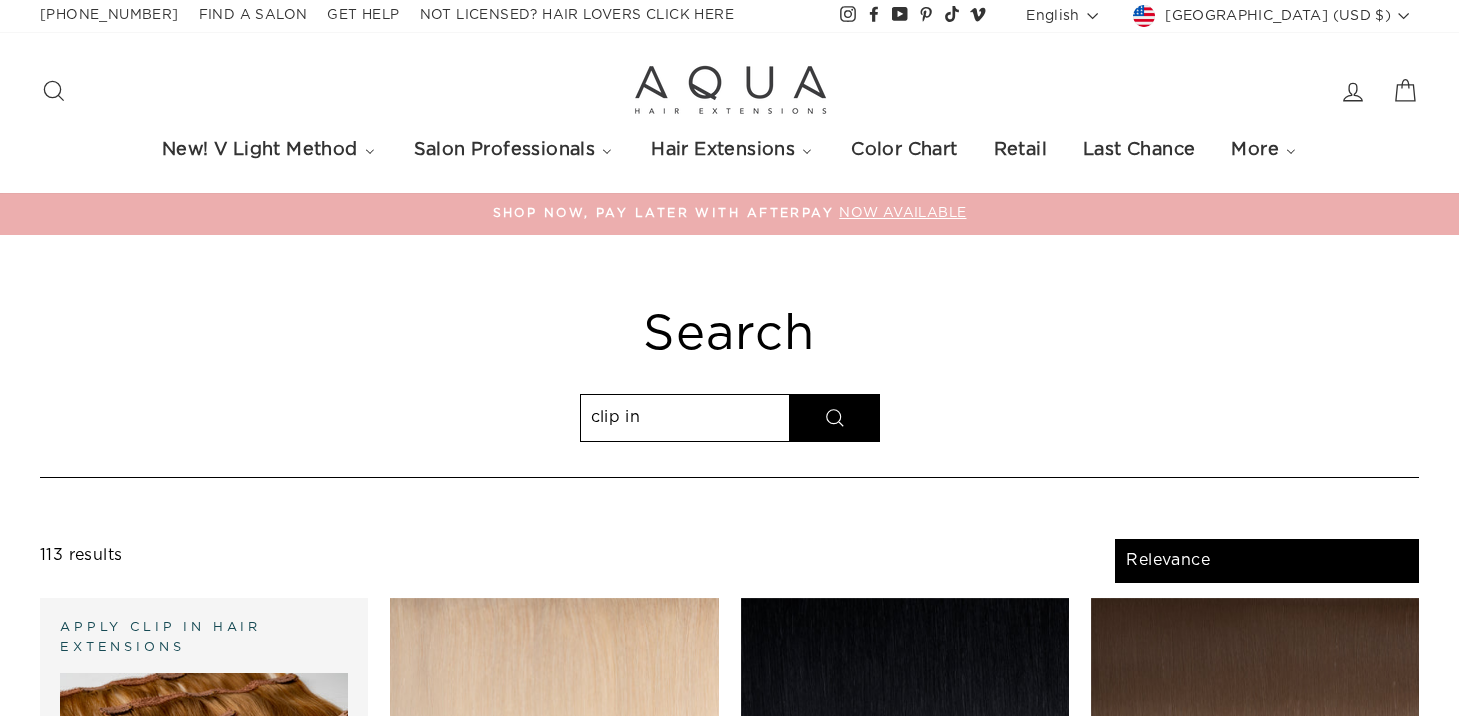 scroll, scrollTop: 0, scrollLeft: 0, axis: both 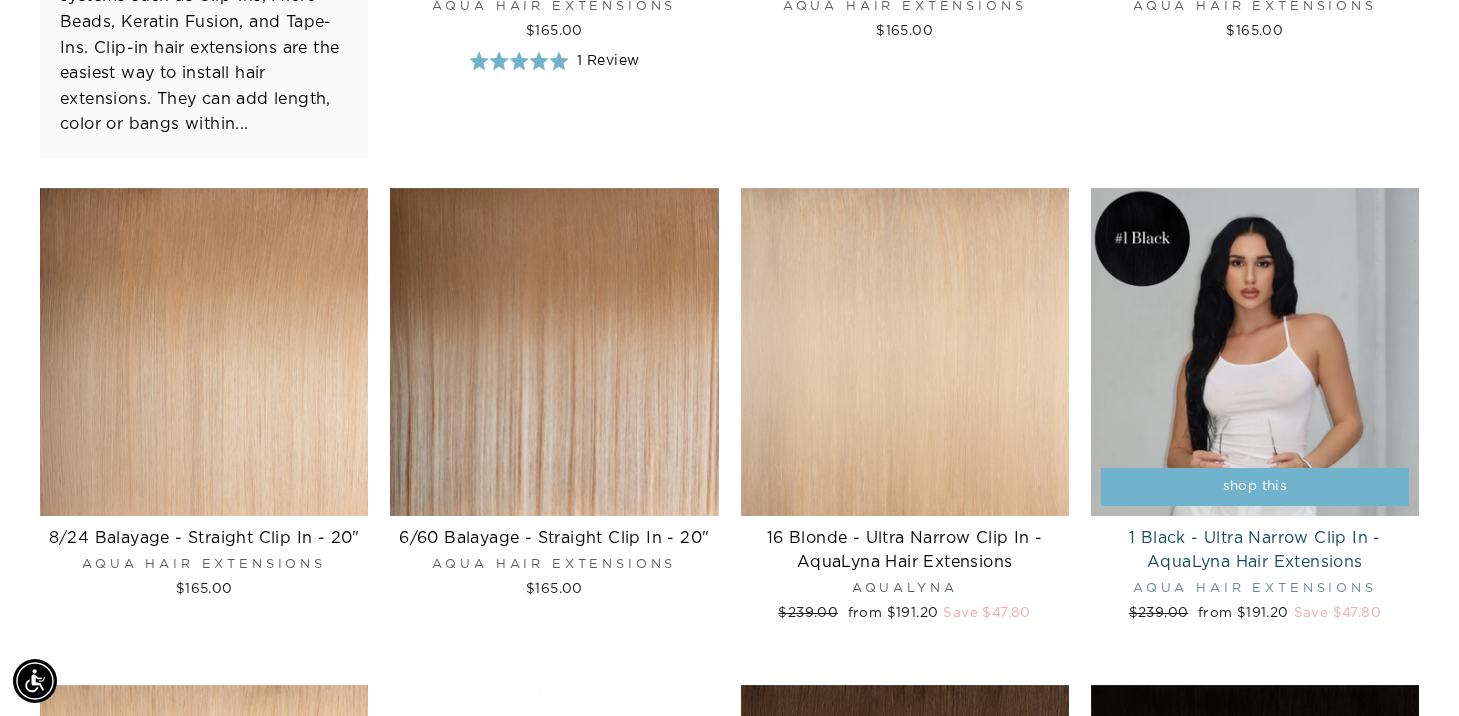 click at bounding box center (1255, 352) 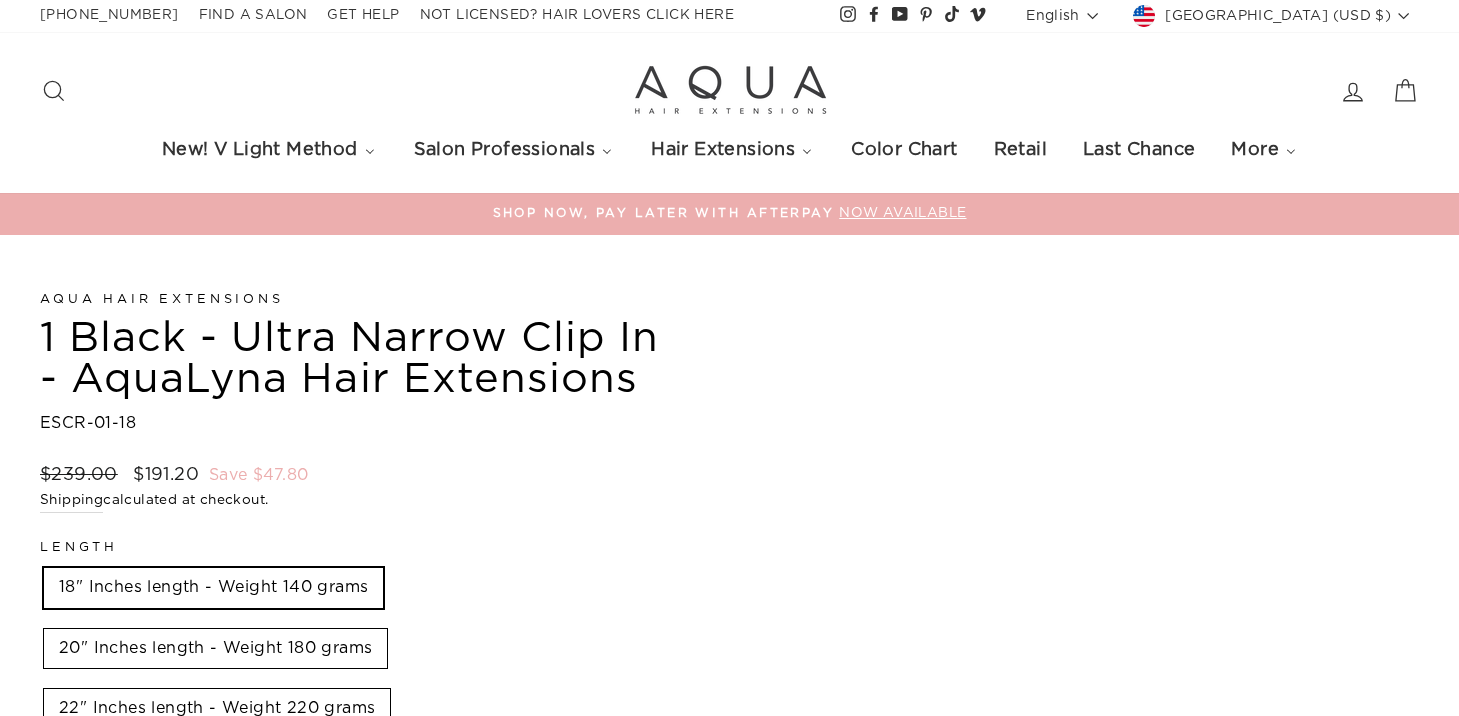 scroll, scrollTop: 0, scrollLeft: 0, axis: both 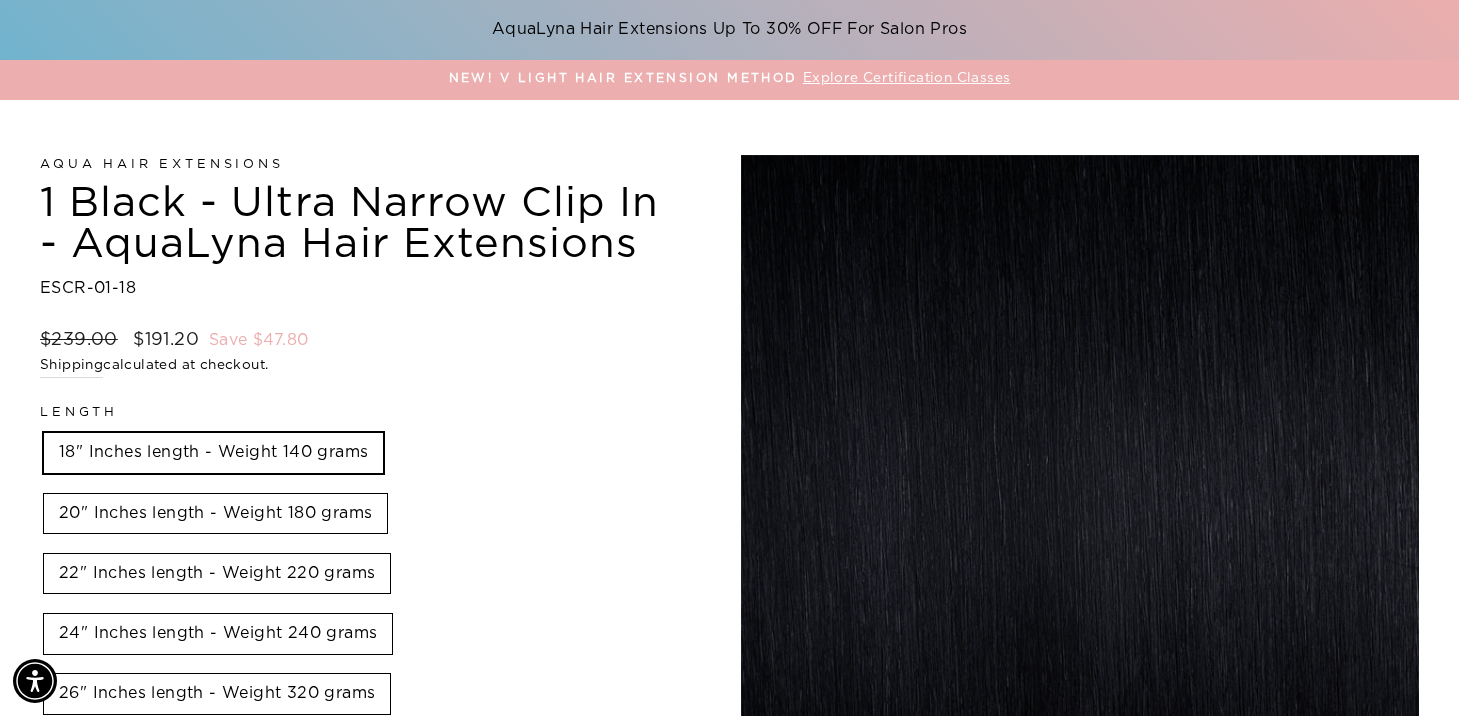 click on "18" Inches length - Weight 140 grams" at bounding box center (213, 453) 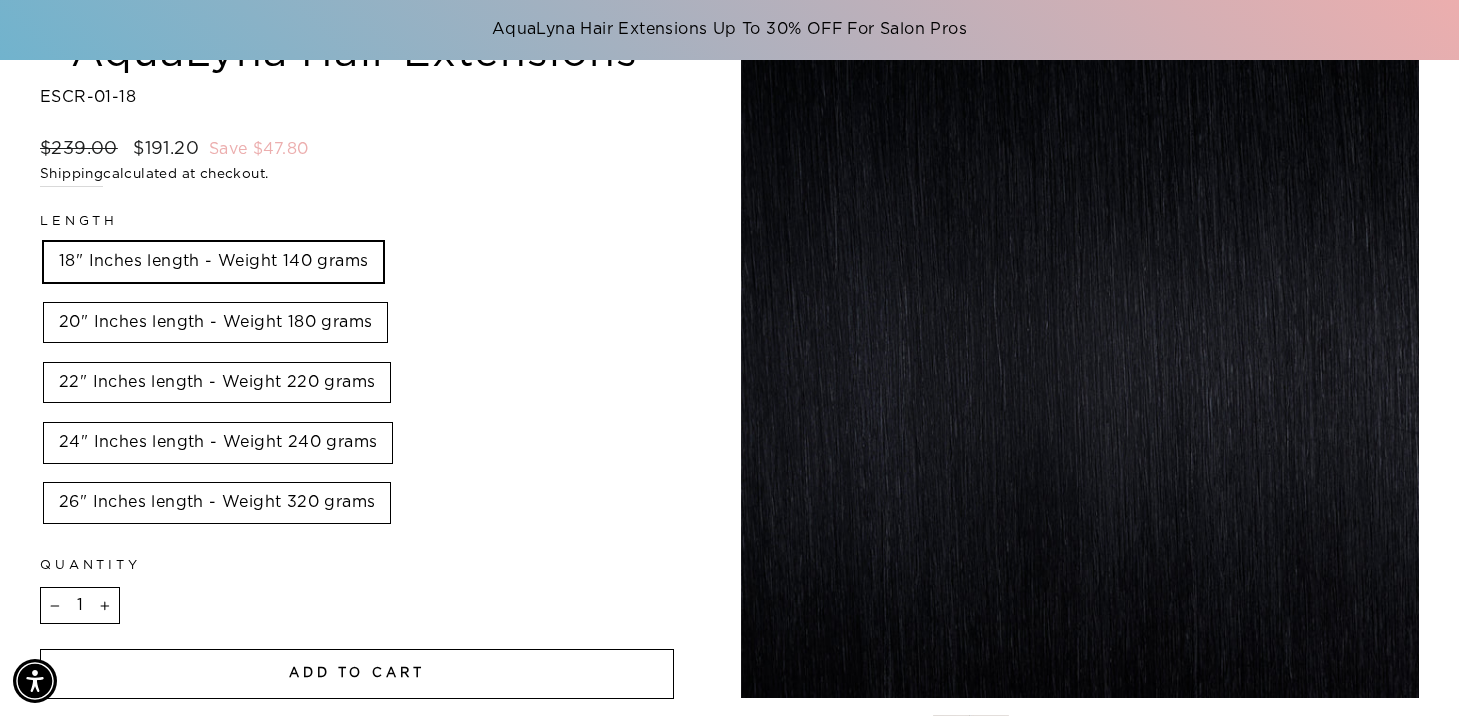 scroll, scrollTop: 462, scrollLeft: 0, axis: vertical 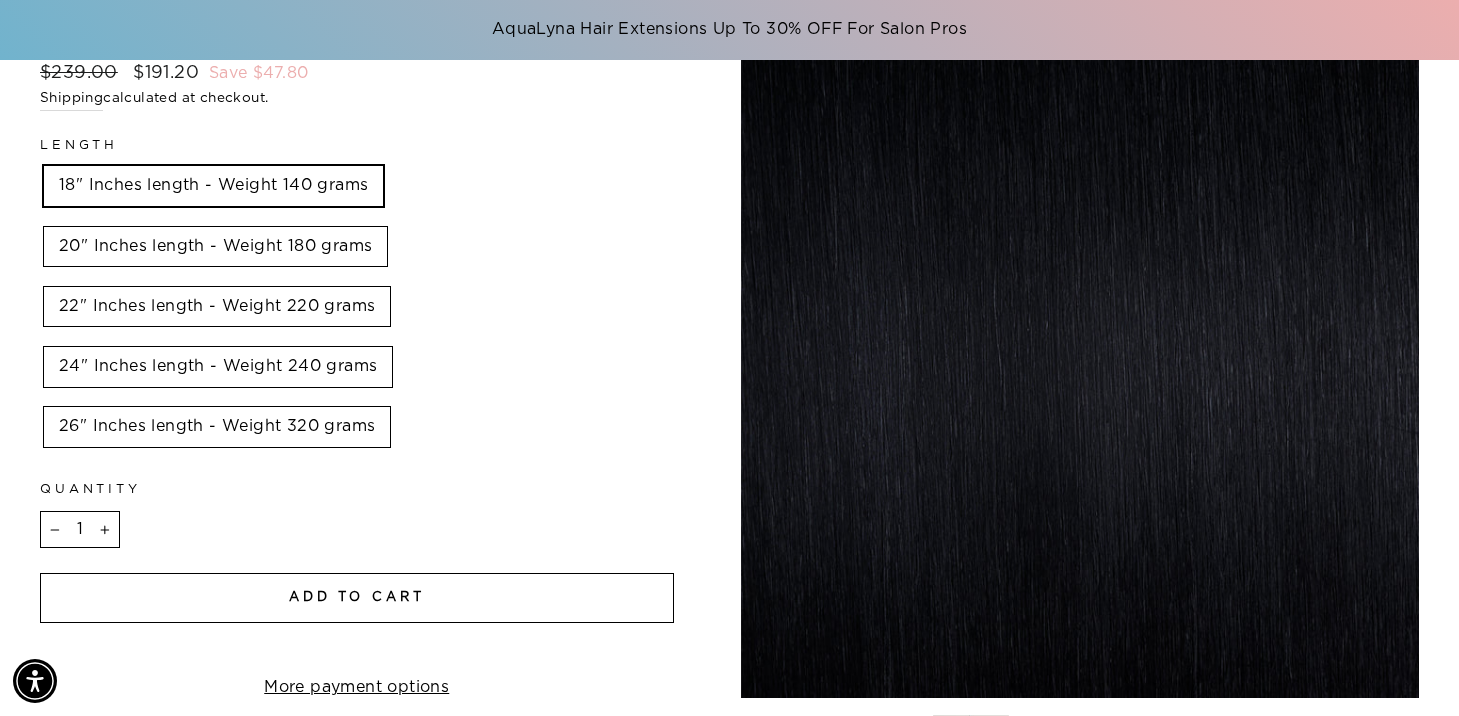 click on "Add to cart" at bounding box center (357, 597) 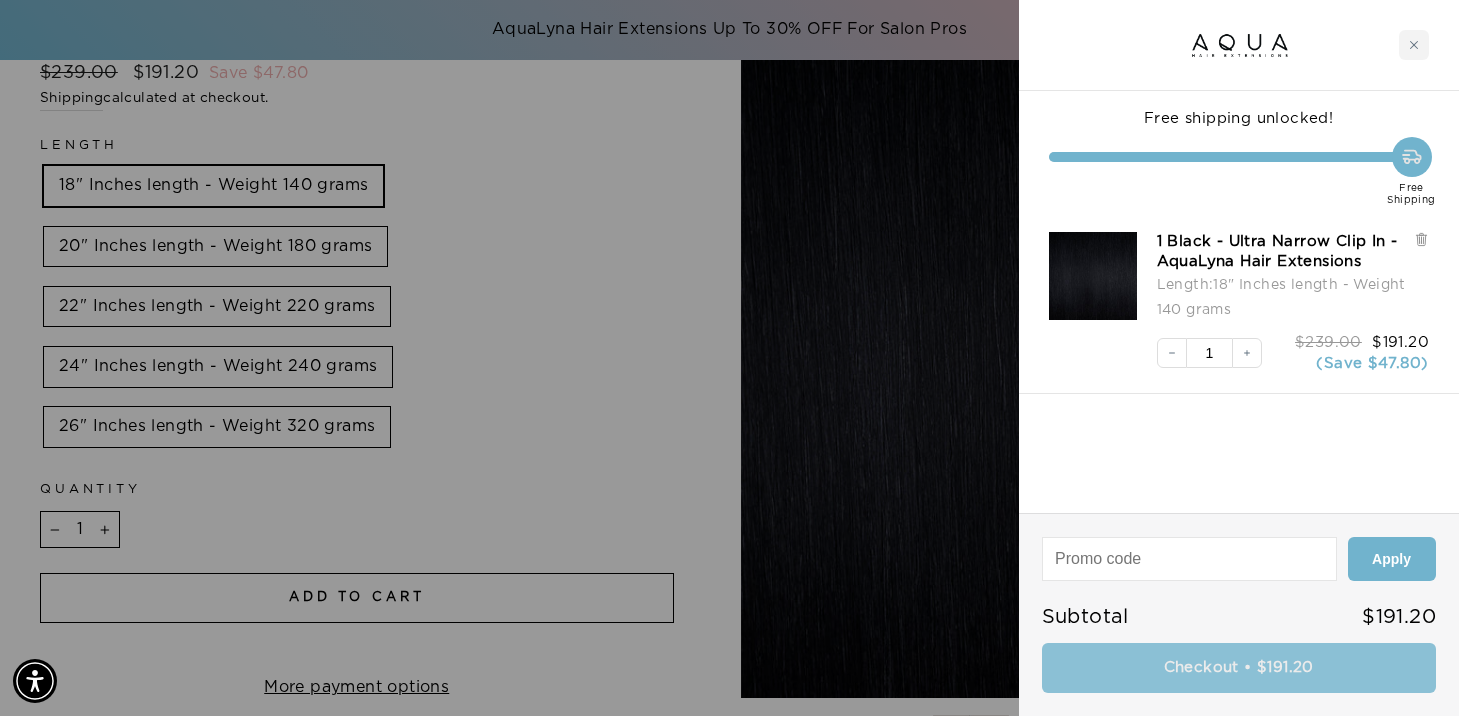 click on "Checkout • $191.20" at bounding box center (1239, 668) 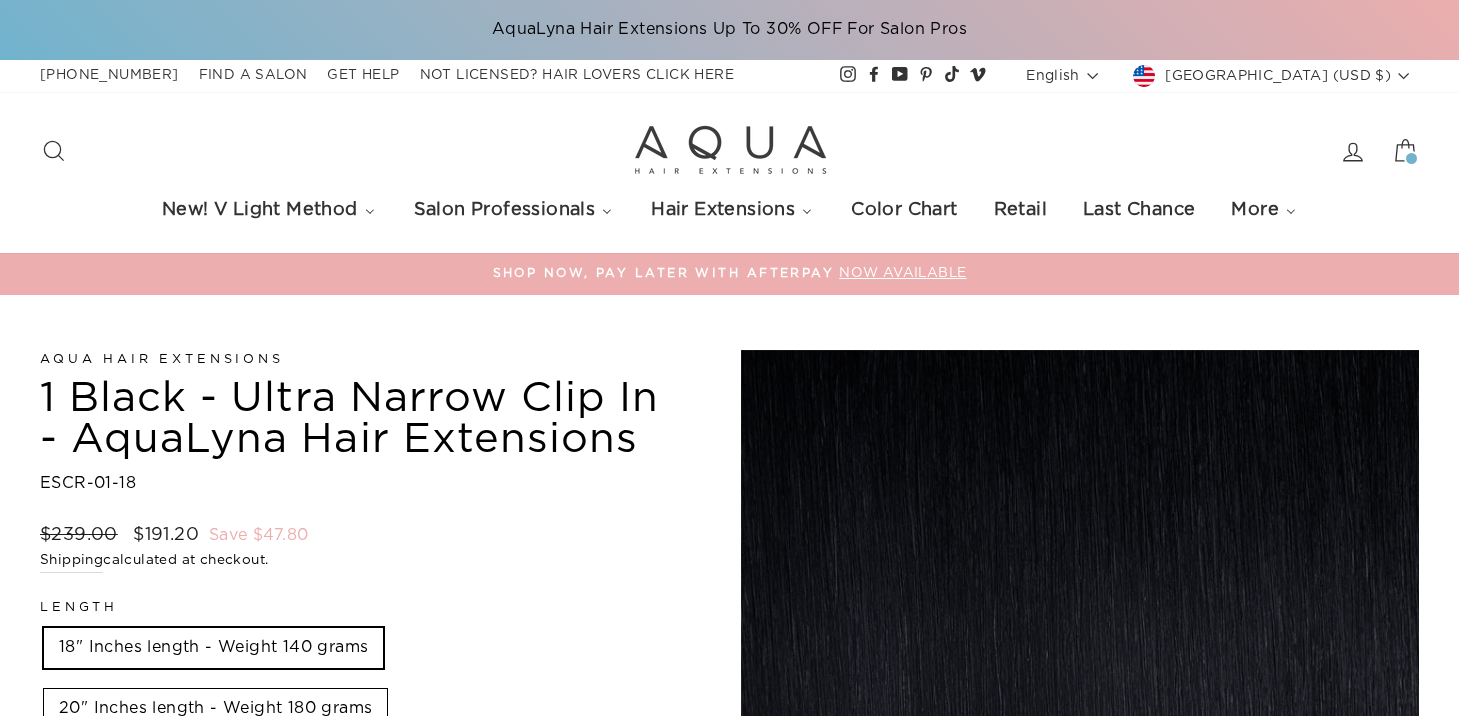 scroll, scrollTop: 522, scrollLeft: 0, axis: vertical 